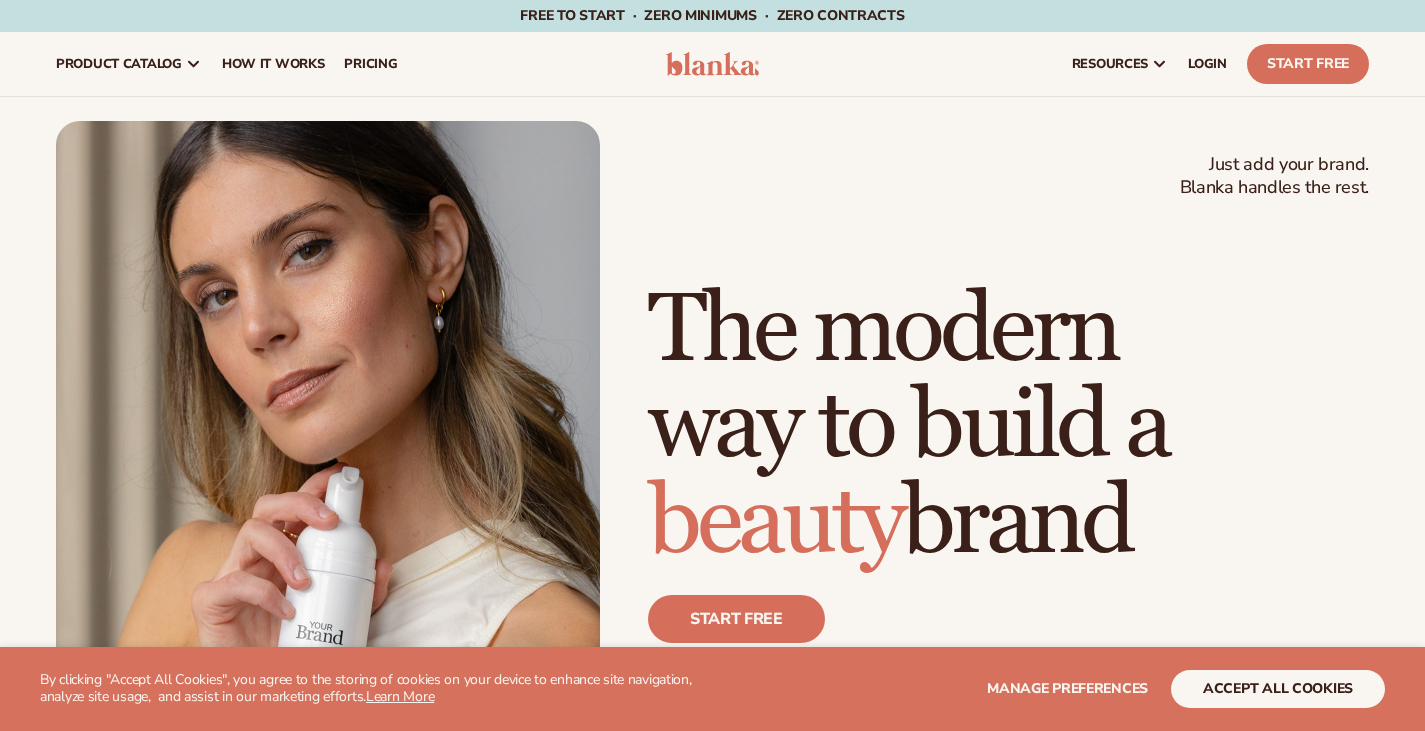 scroll, scrollTop: 0, scrollLeft: 0, axis: both 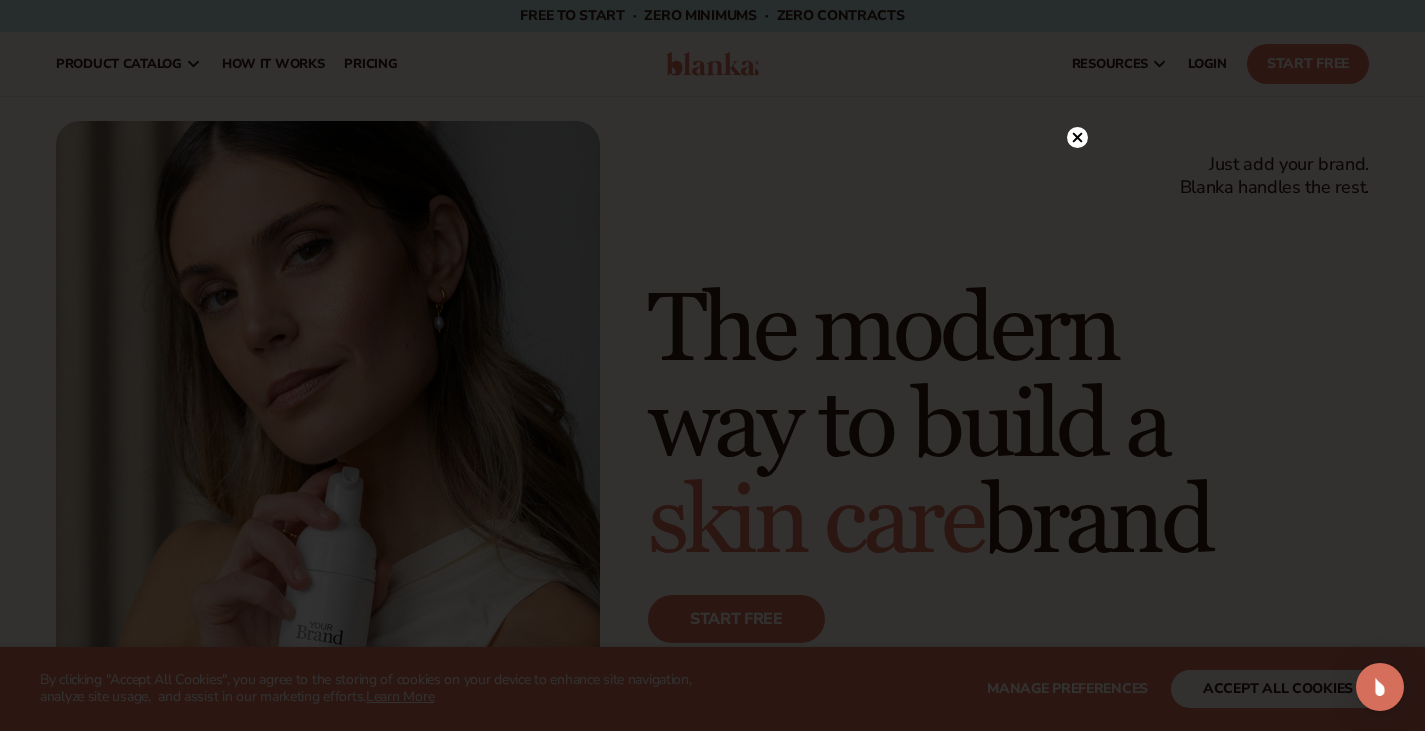 click 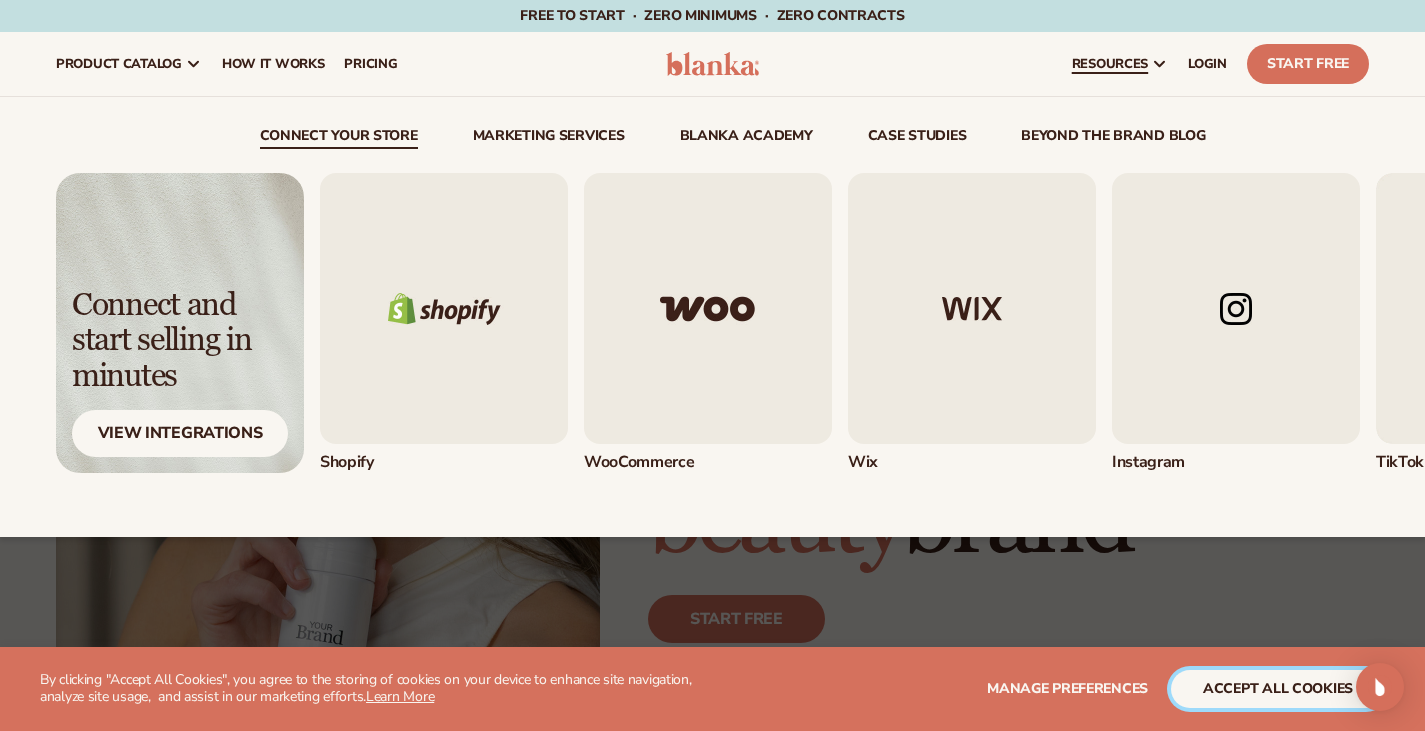 click on "accept all cookies" at bounding box center (1278, 689) 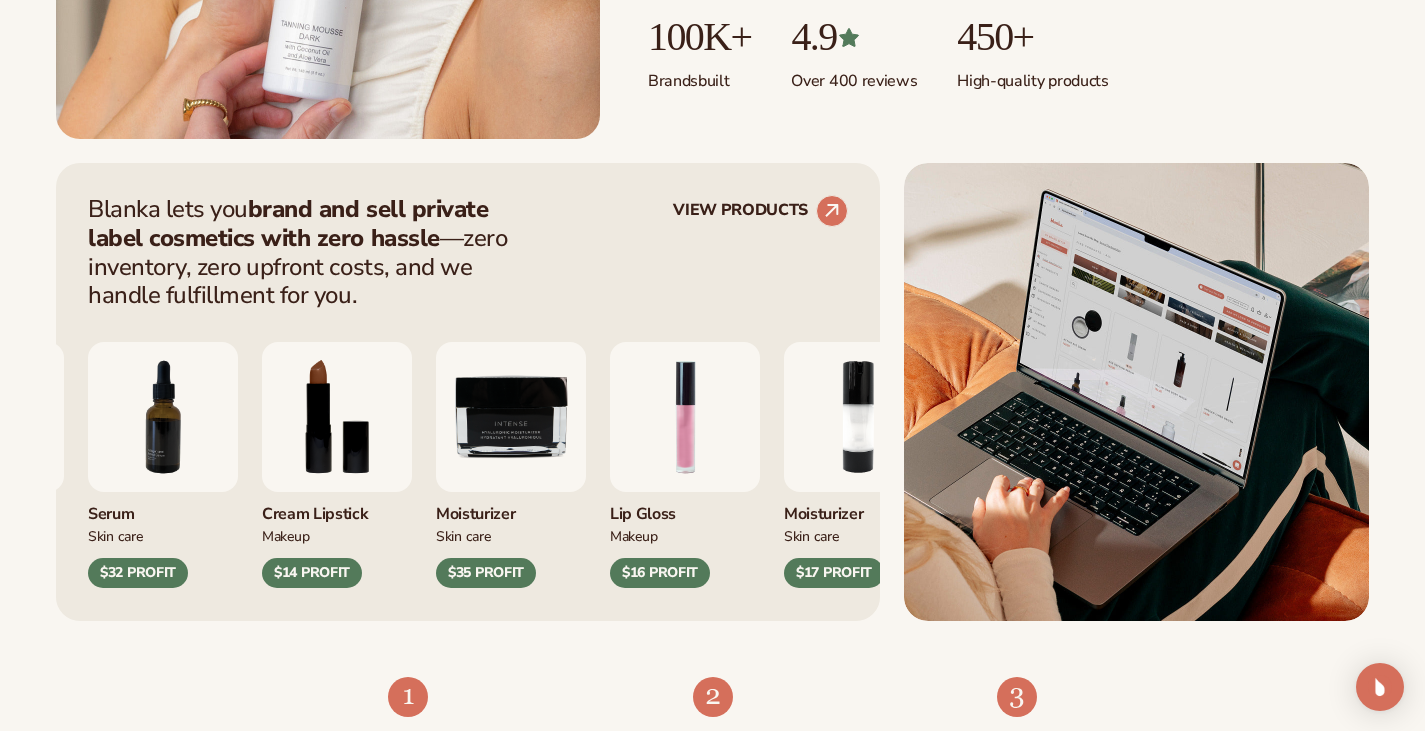 scroll, scrollTop: 670, scrollLeft: 0, axis: vertical 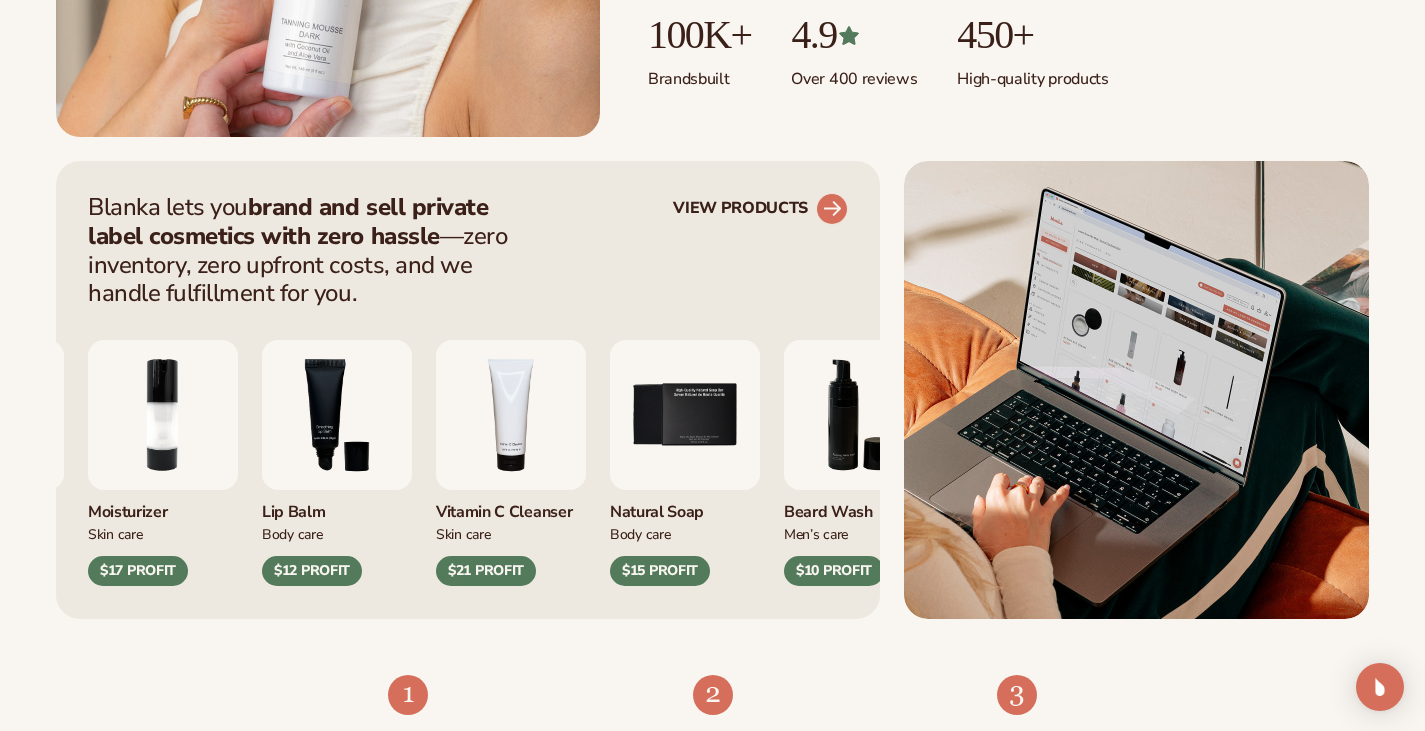 click 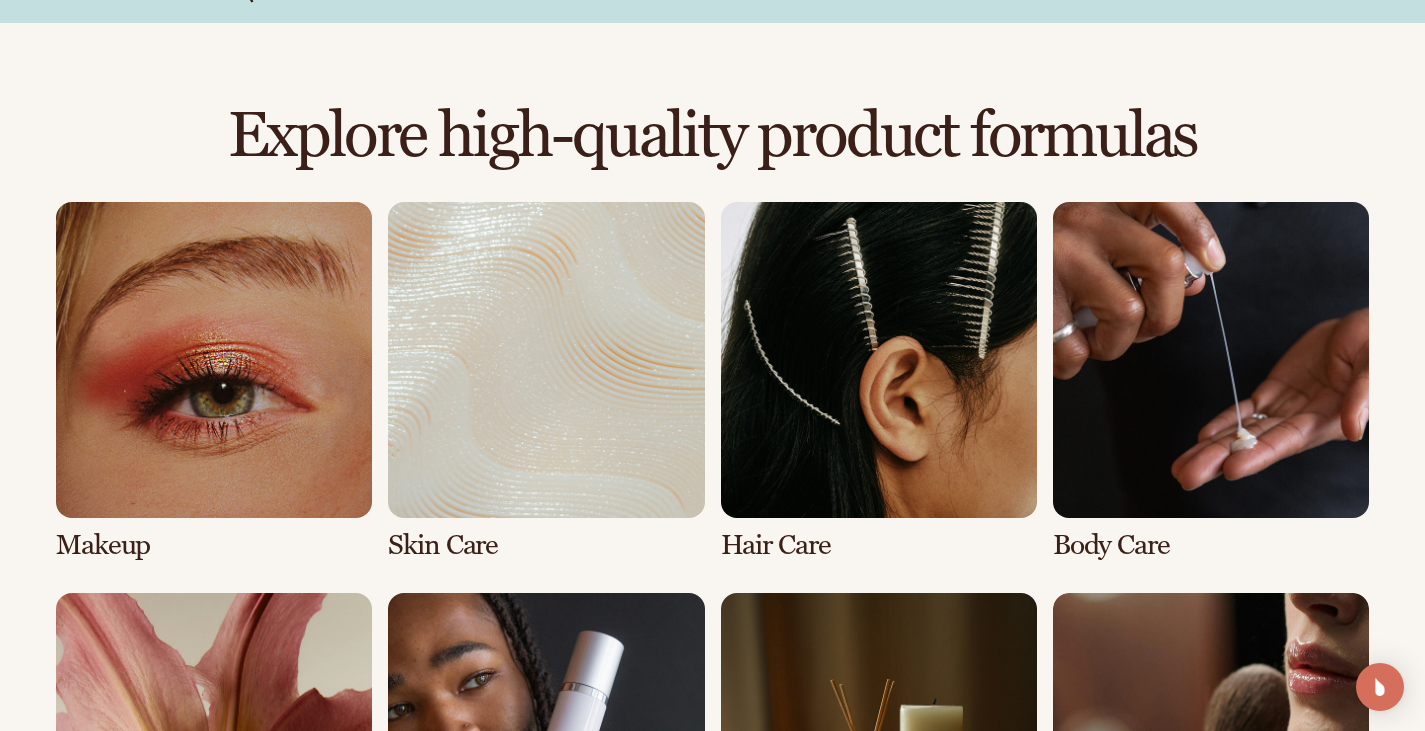scroll, scrollTop: 1291, scrollLeft: 0, axis: vertical 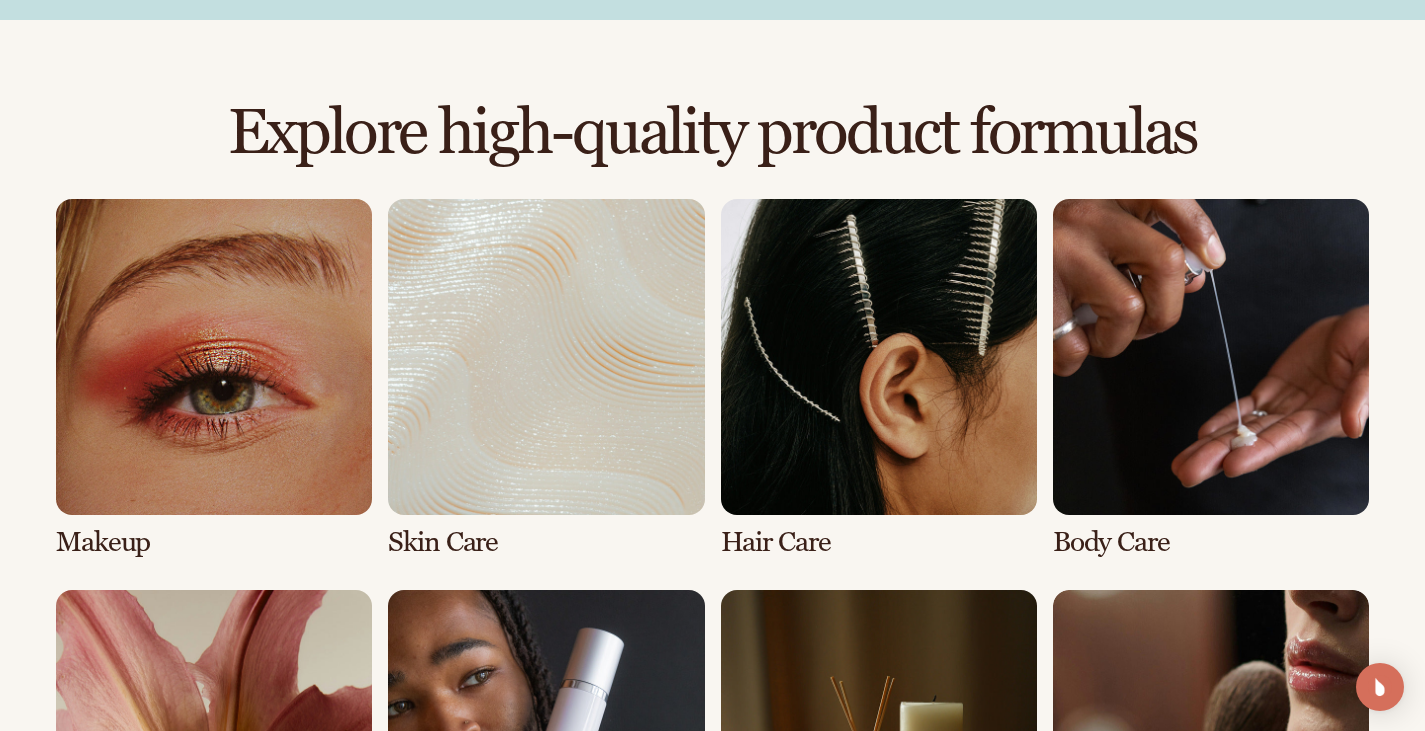 click at bounding box center [214, 378] 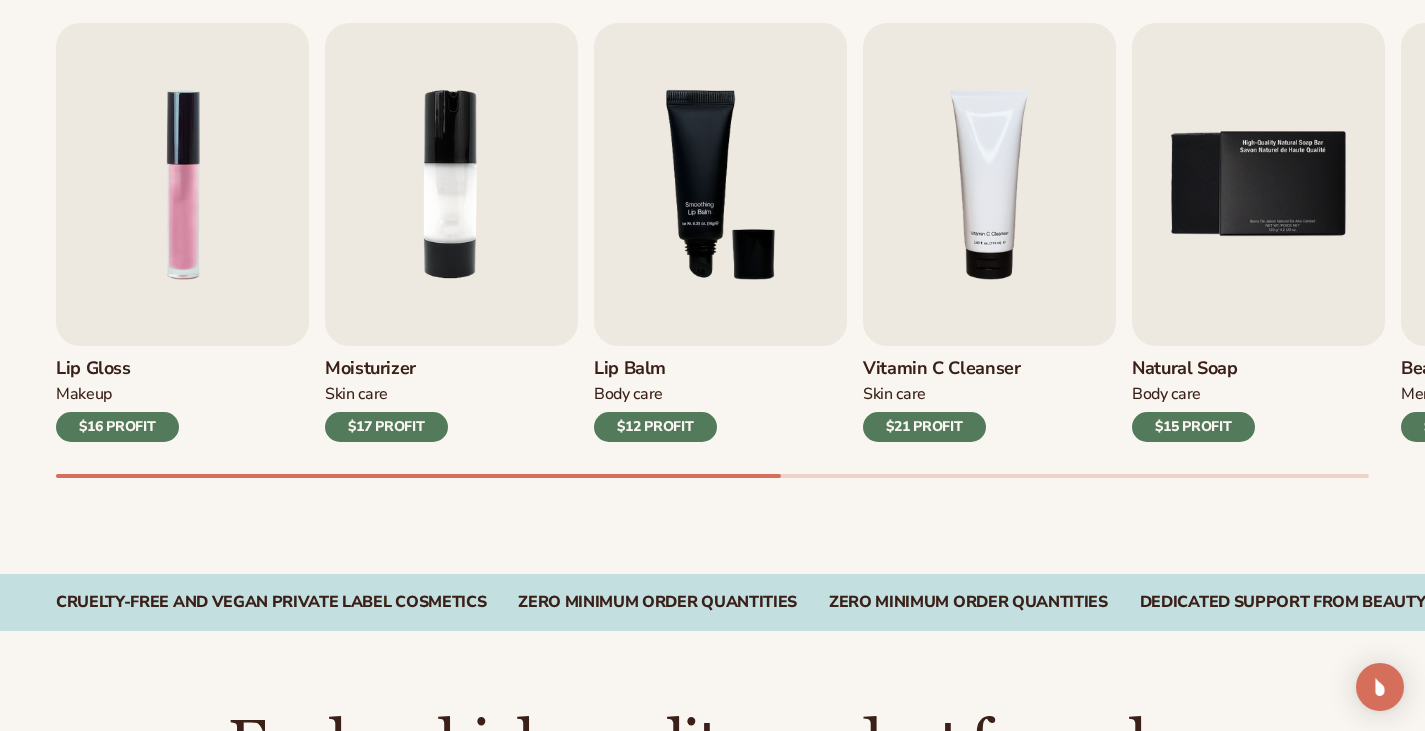 scroll, scrollTop: 681, scrollLeft: 0, axis: vertical 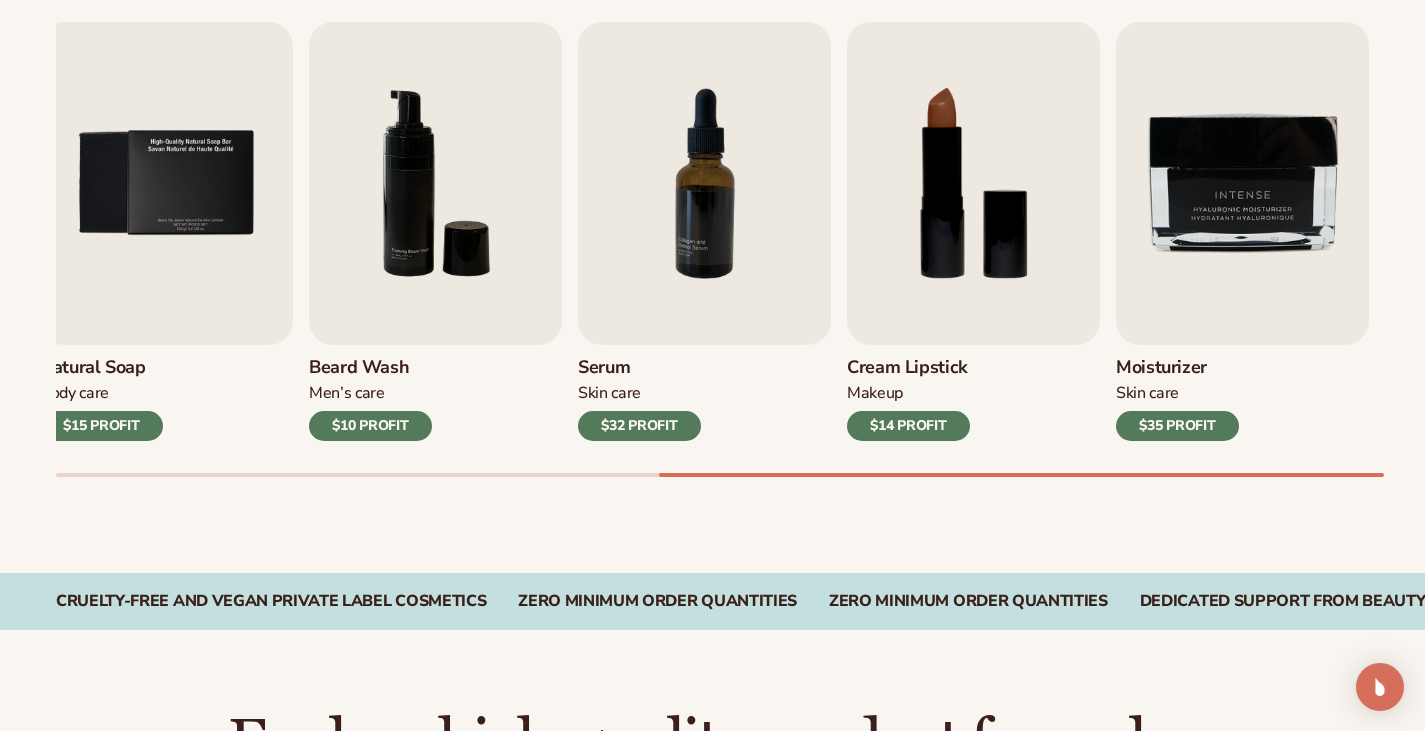 click at bounding box center [973, 183] 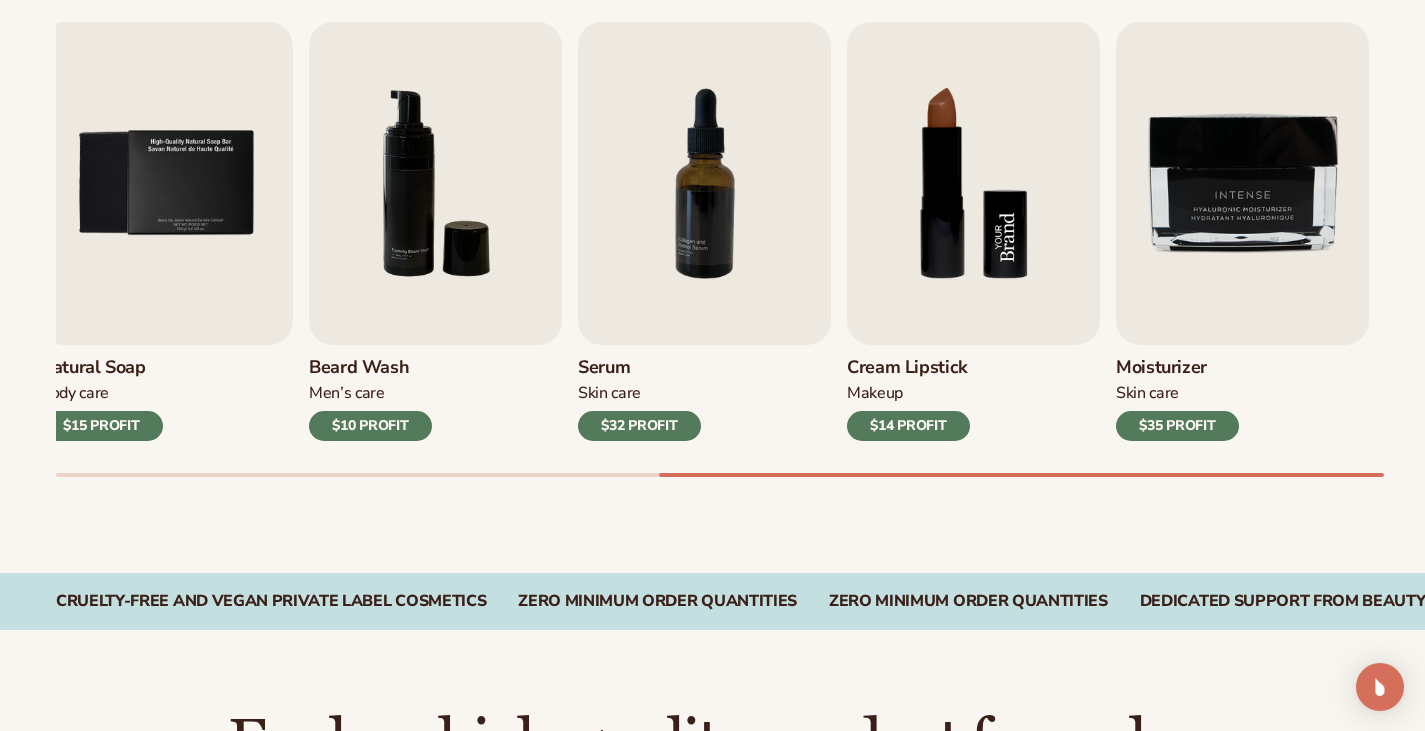 click at bounding box center [973, 183] 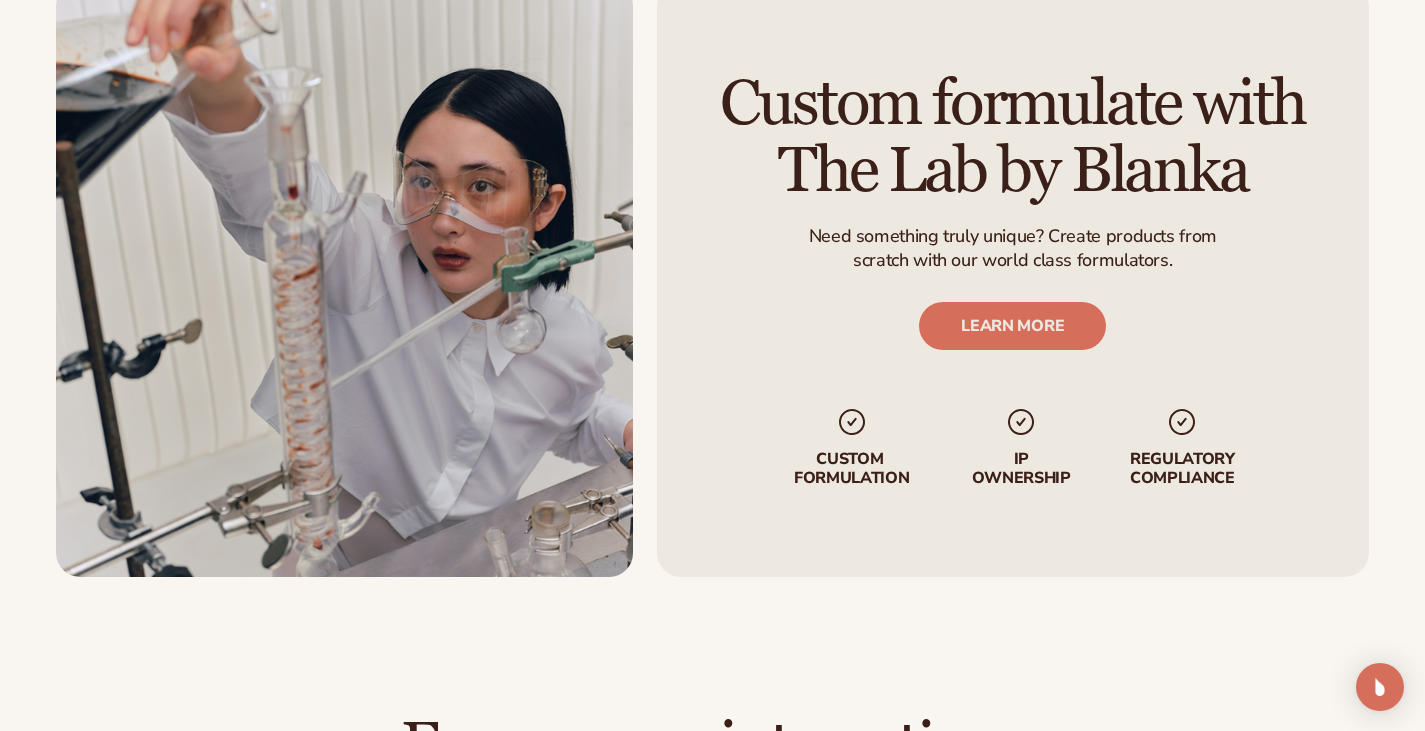 scroll, scrollTop: 2477, scrollLeft: 0, axis: vertical 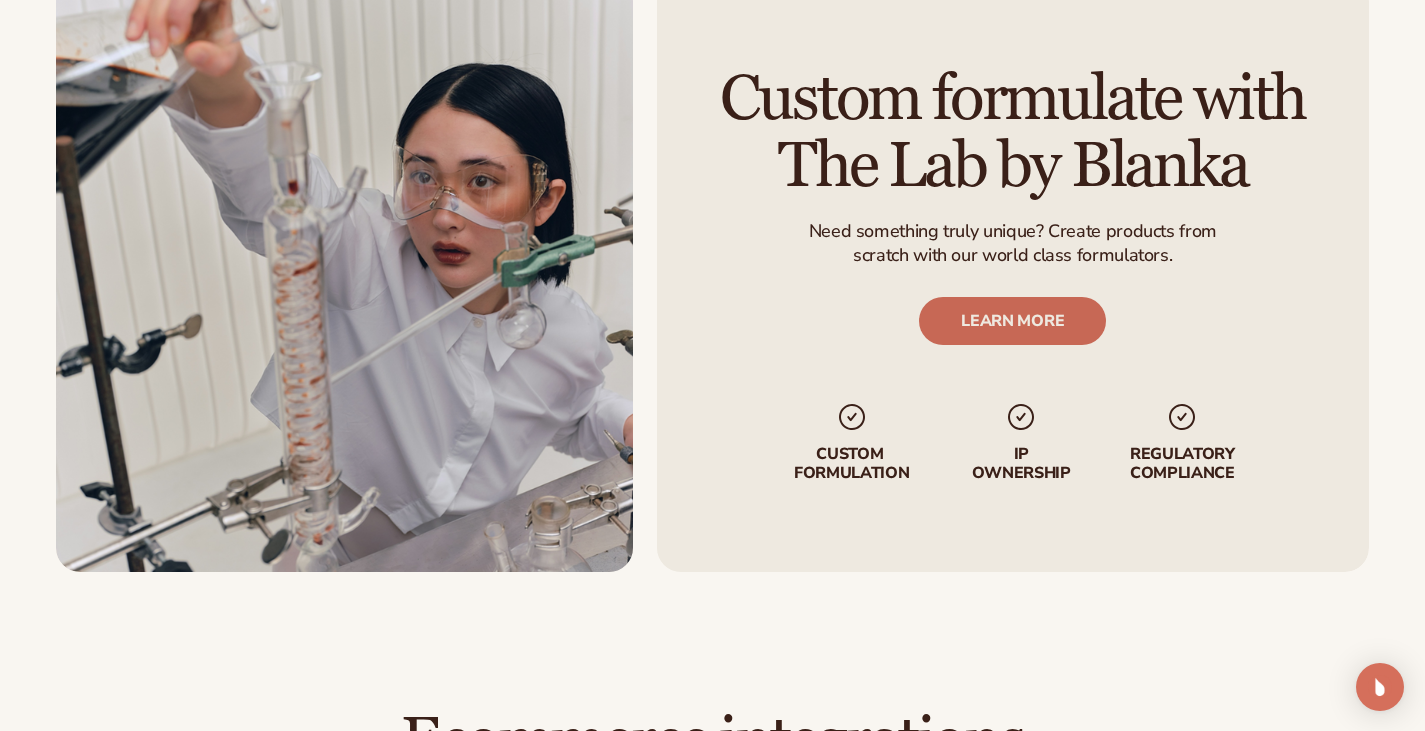 click on "LEARN MORE" at bounding box center [1013, 321] 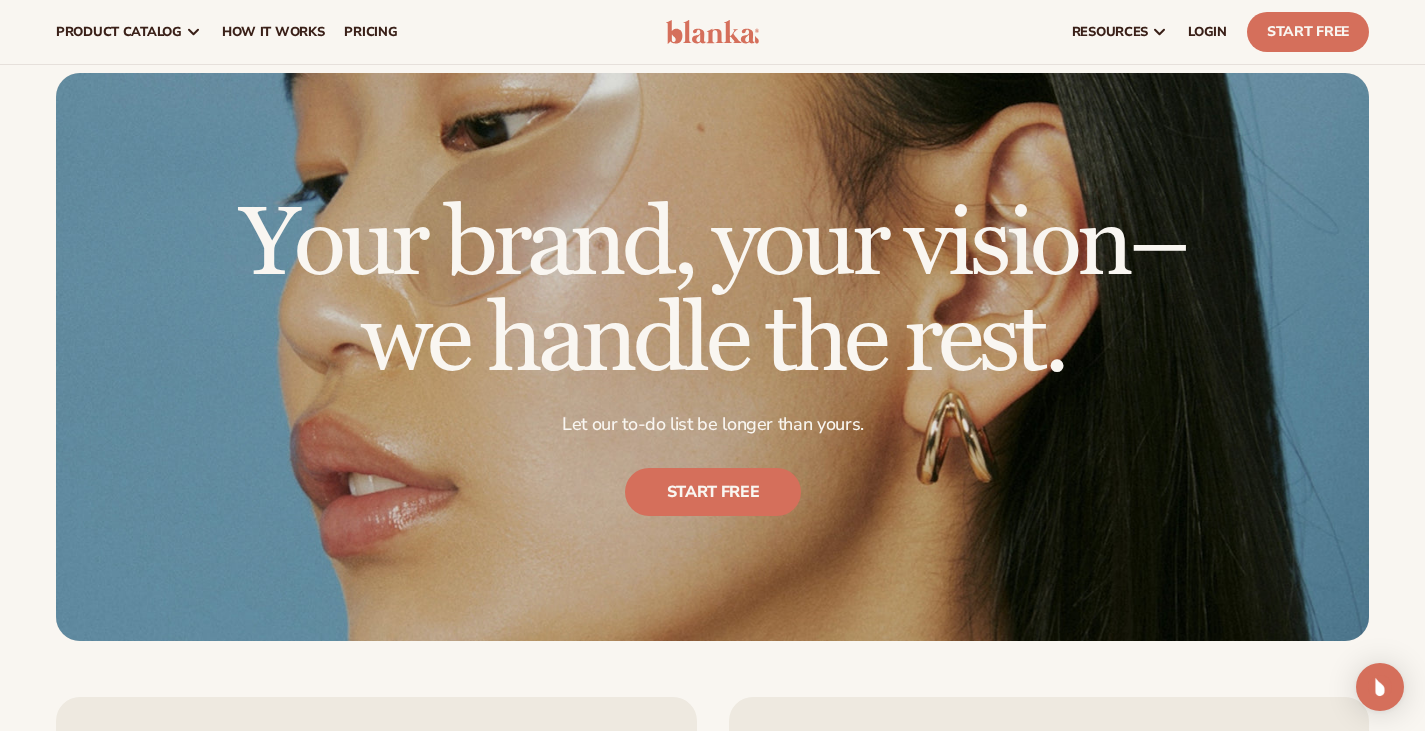 scroll, scrollTop: 2380, scrollLeft: 0, axis: vertical 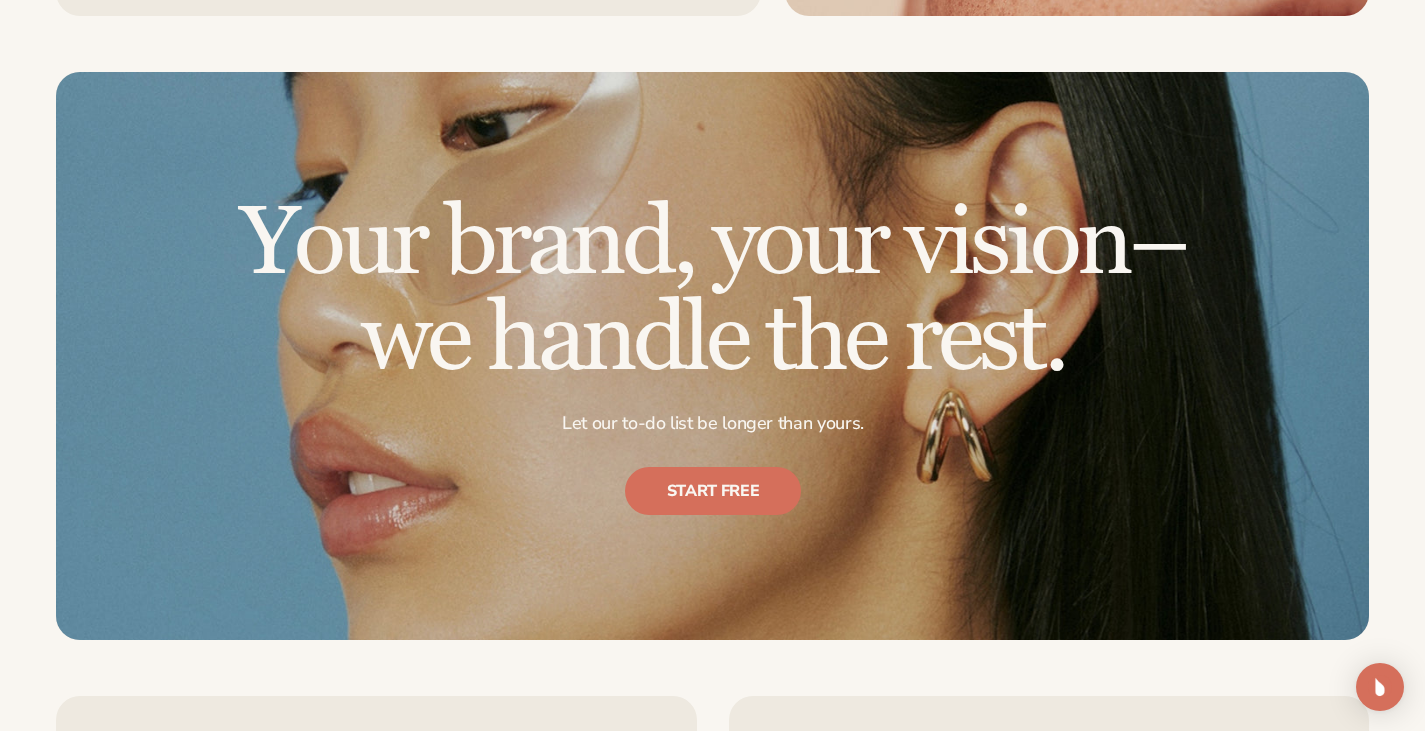 click on "Your brand, your vision– we handle the rest.
Let our to-do list be longer than yours.
Start free" at bounding box center [713, 355] 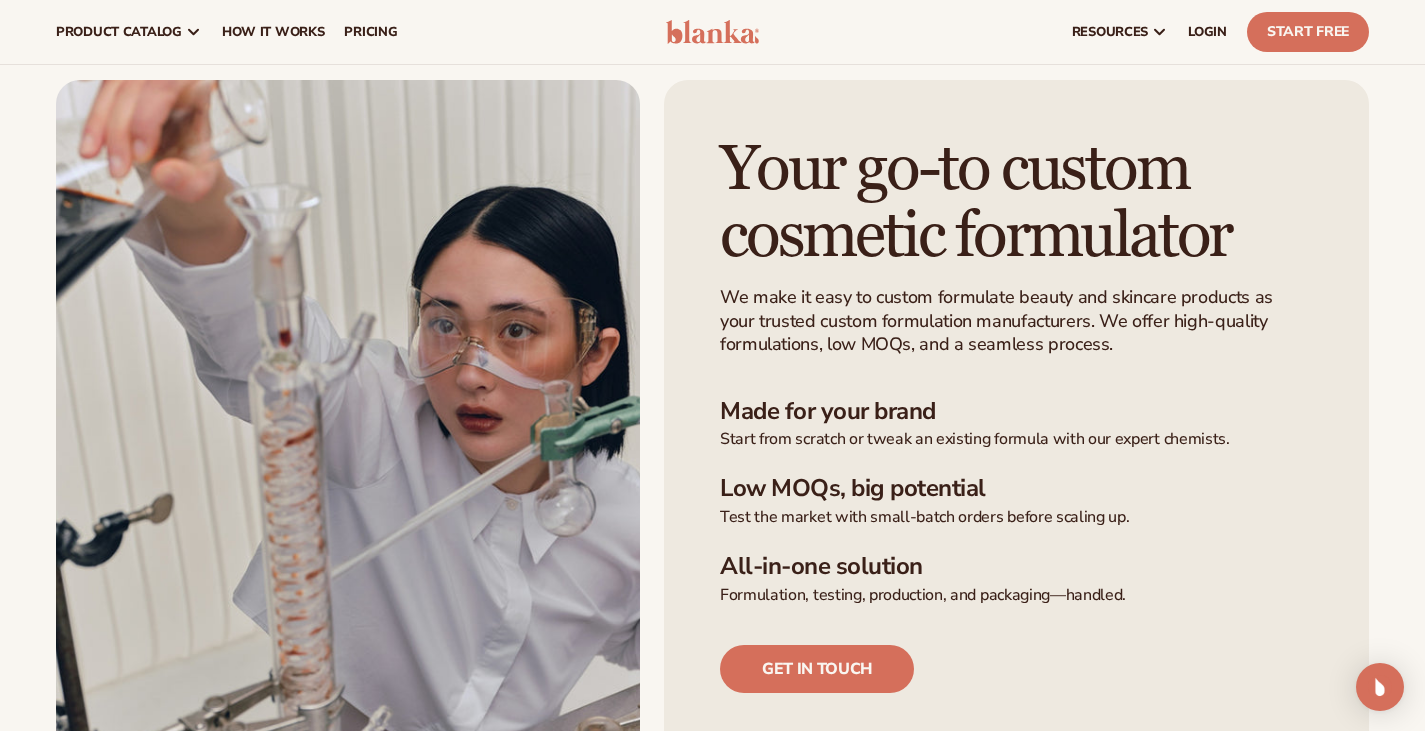 scroll, scrollTop: 0, scrollLeft: 0, axis: both 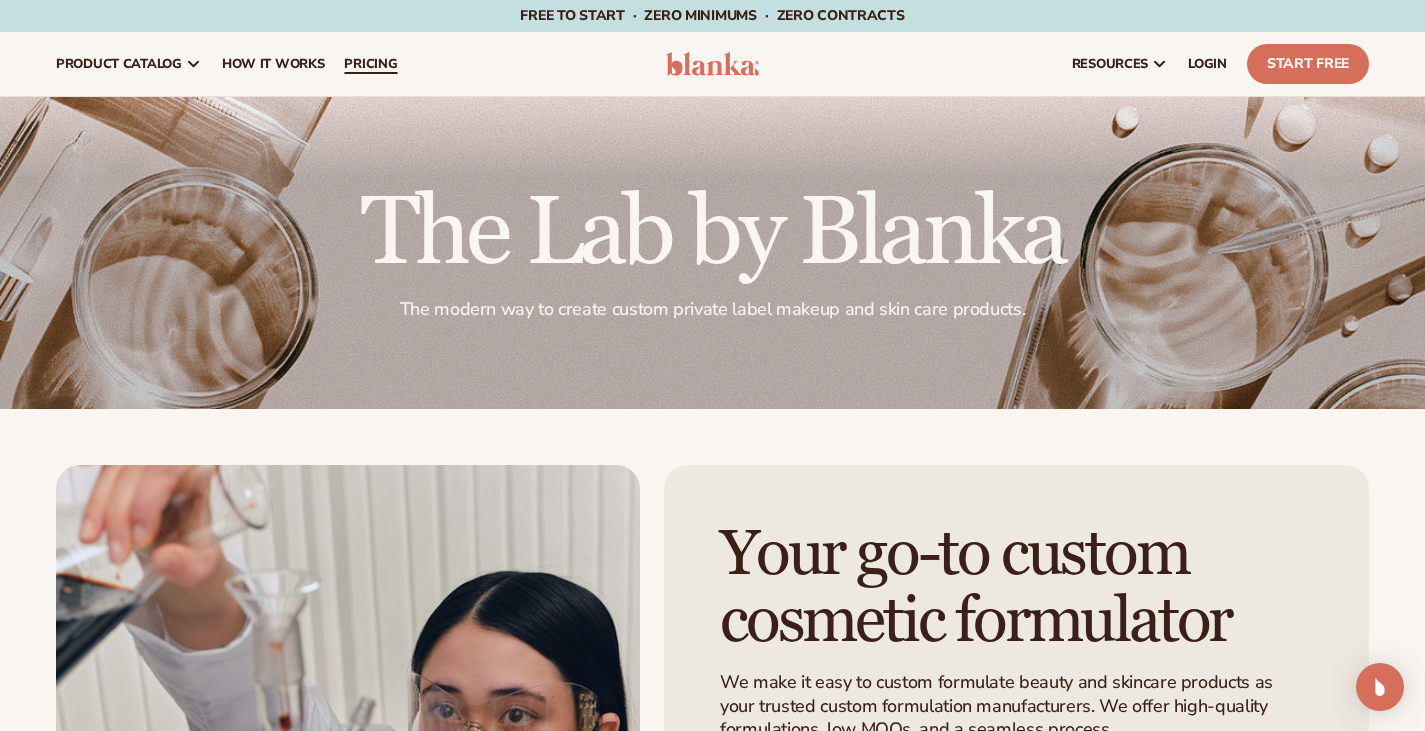 click on "pricing" at bounding box center [370, 64] 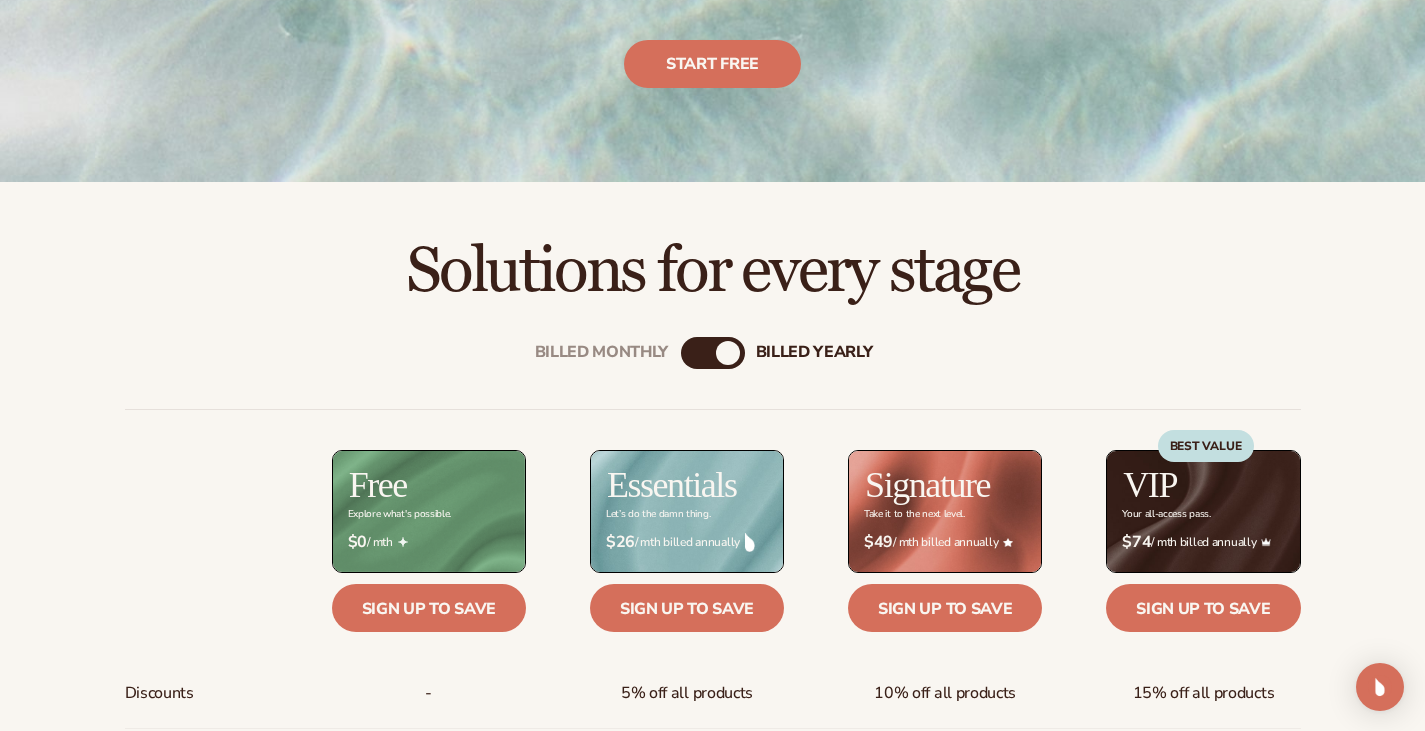 scroll, scrollTop: 431, scrollLeft: 0, axis: vertical 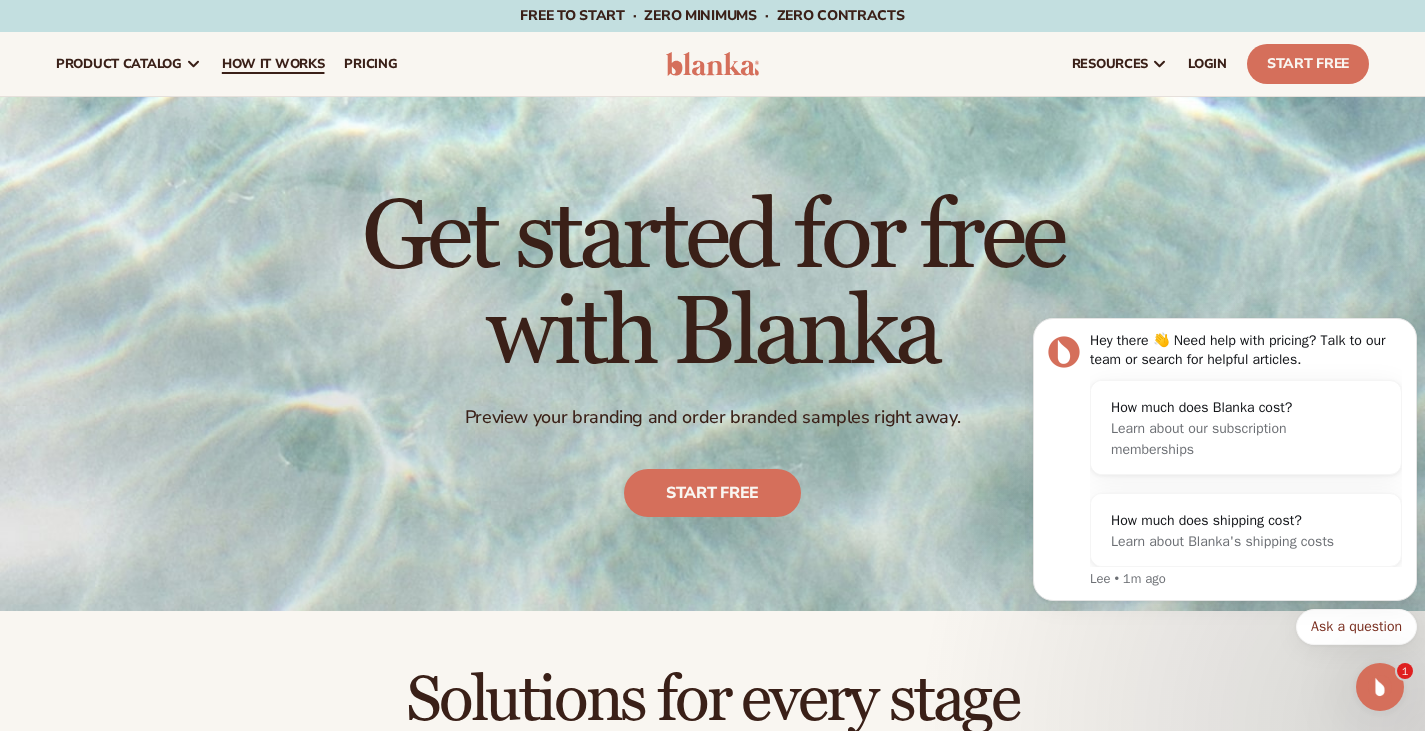 click on "How It Works" at bounding box center (273, 64) 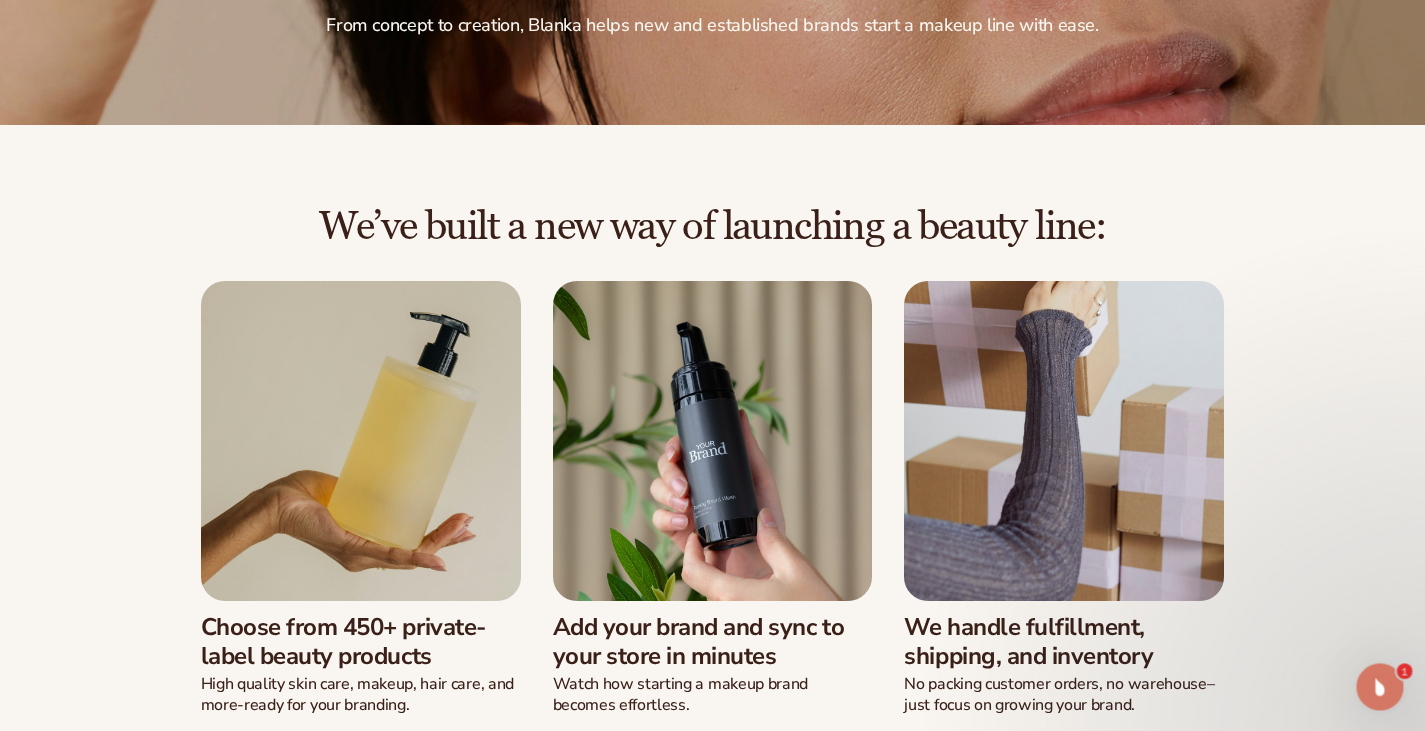 scroll, scrollTop: 356, scrollLeft: 0, axis: vertical 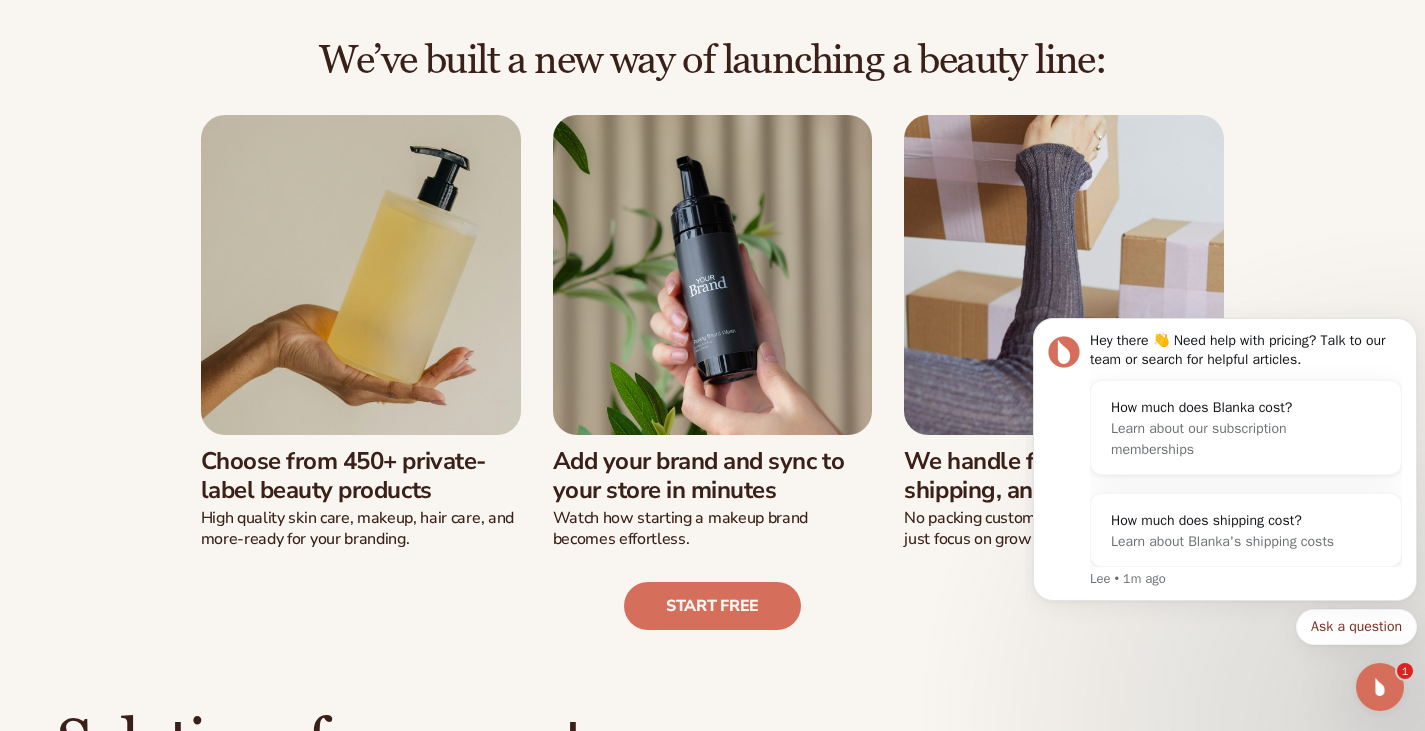 click on "We’ve built a new way of launching a beauty line:" at bounding box center (712, 61) 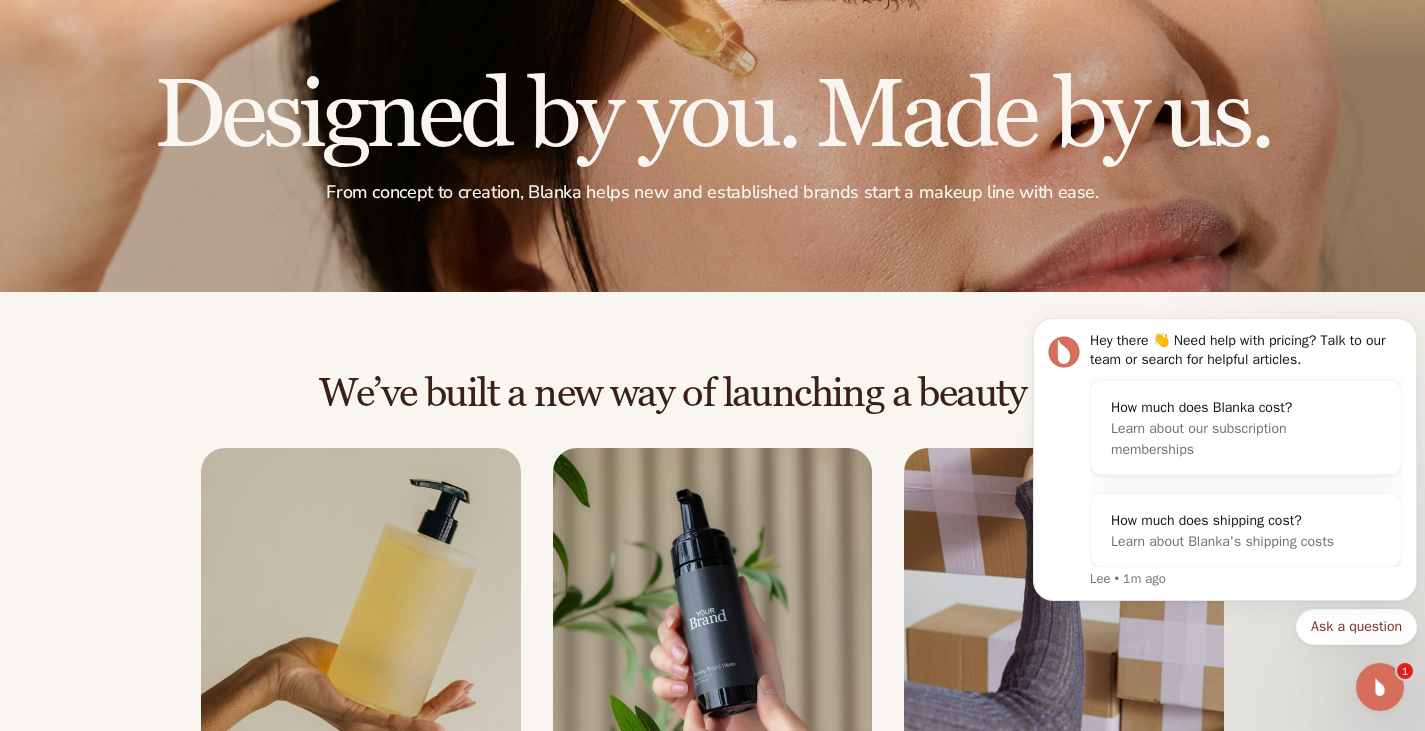 scroll, scrollTop: 0, scrollLeft: 0, axis: both 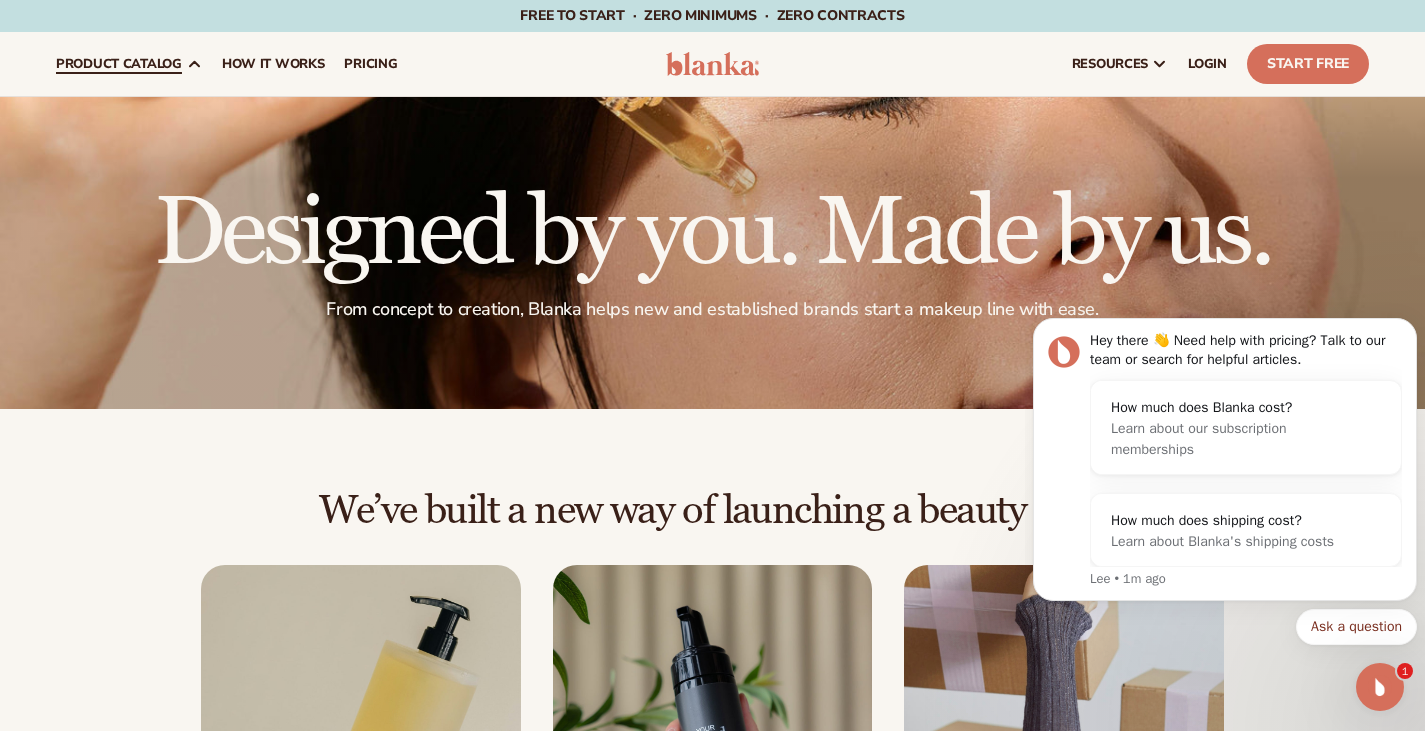 click on "product catalog" at bounding box center (119, 64) 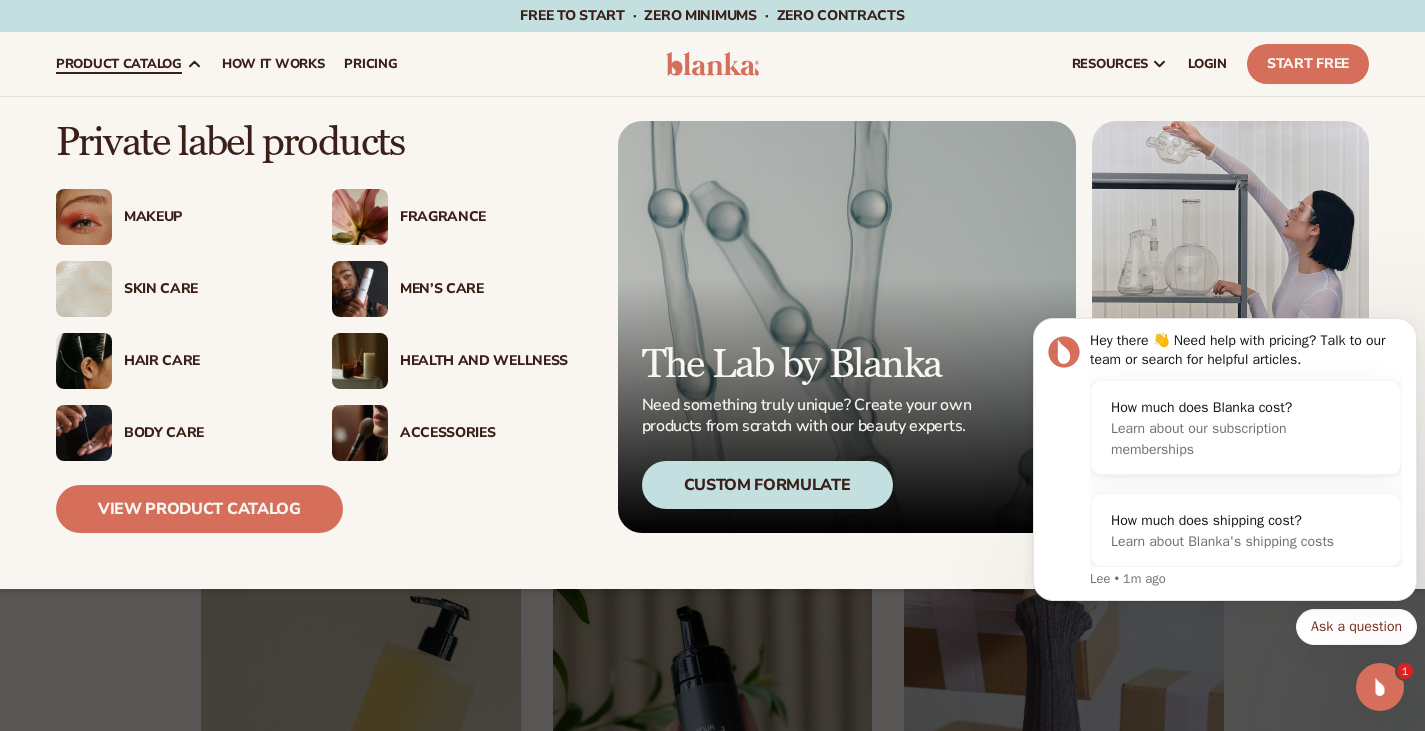 click at bounding box center (84, 217) 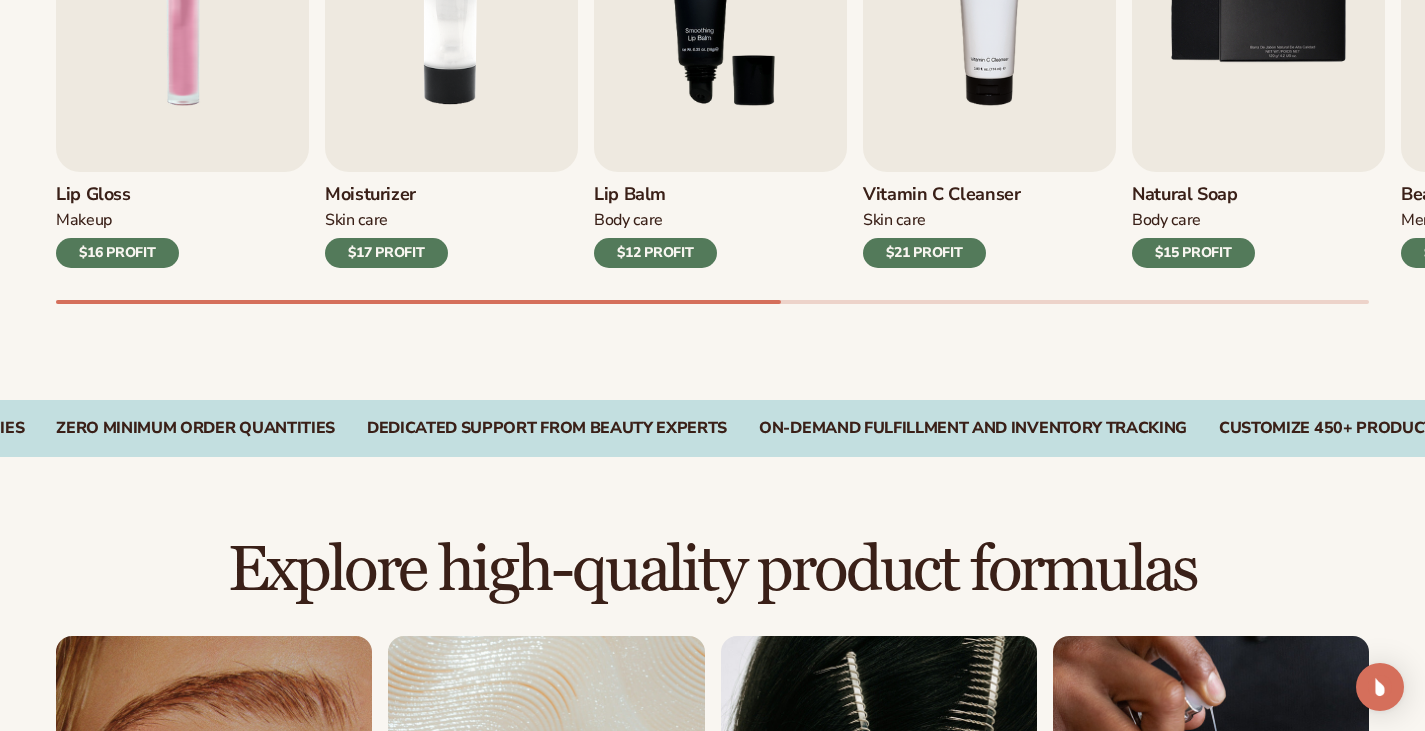 scroll, scrollTop: 855, scrollLeft: 0, axis: vertical 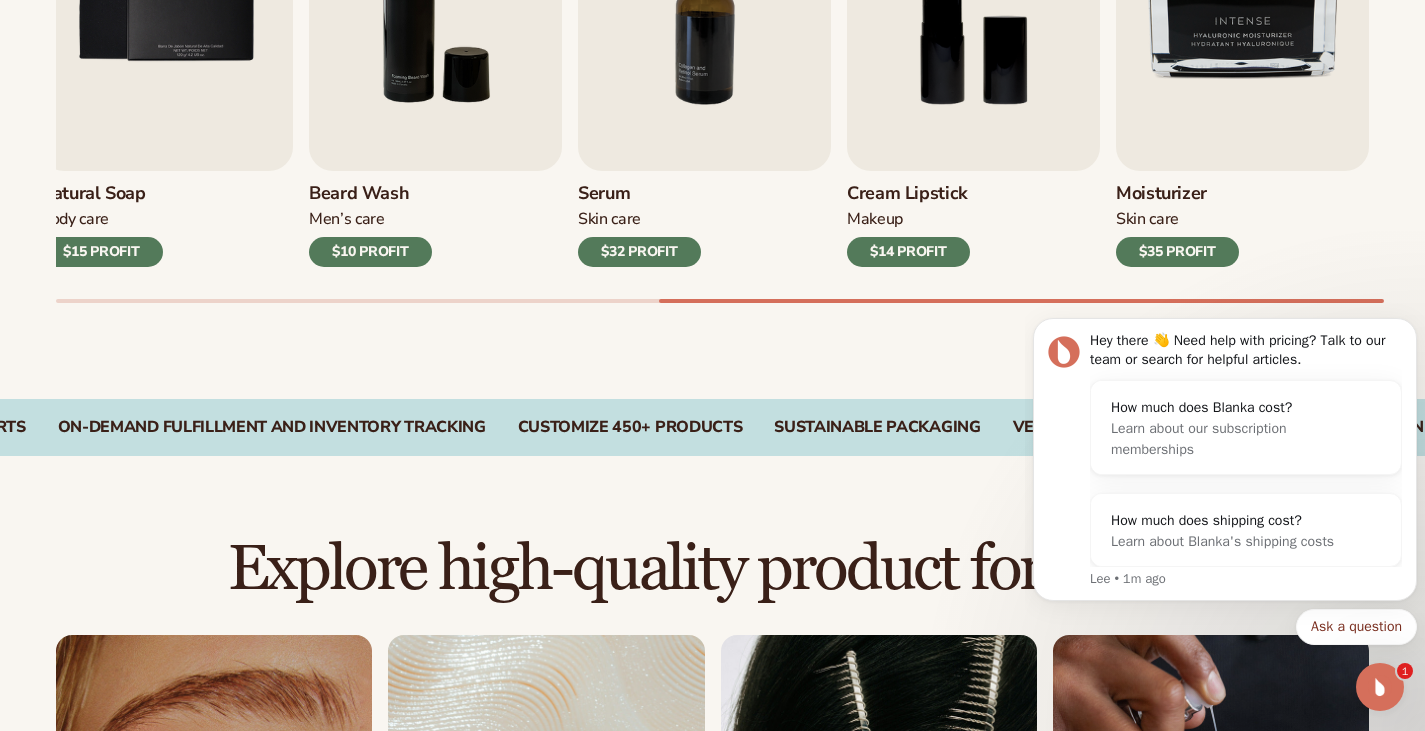 click at bounding box center (973, 9) 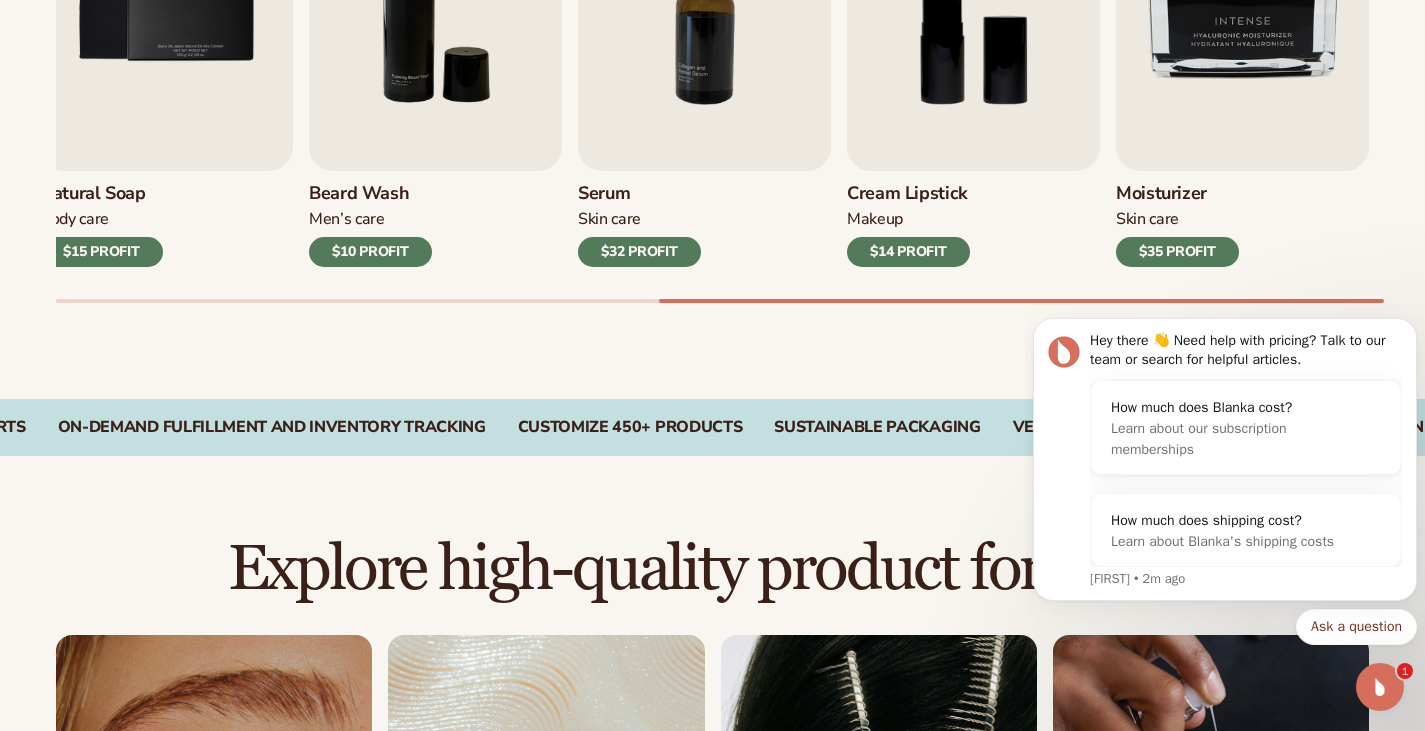 click at bounding box center [973, 9] 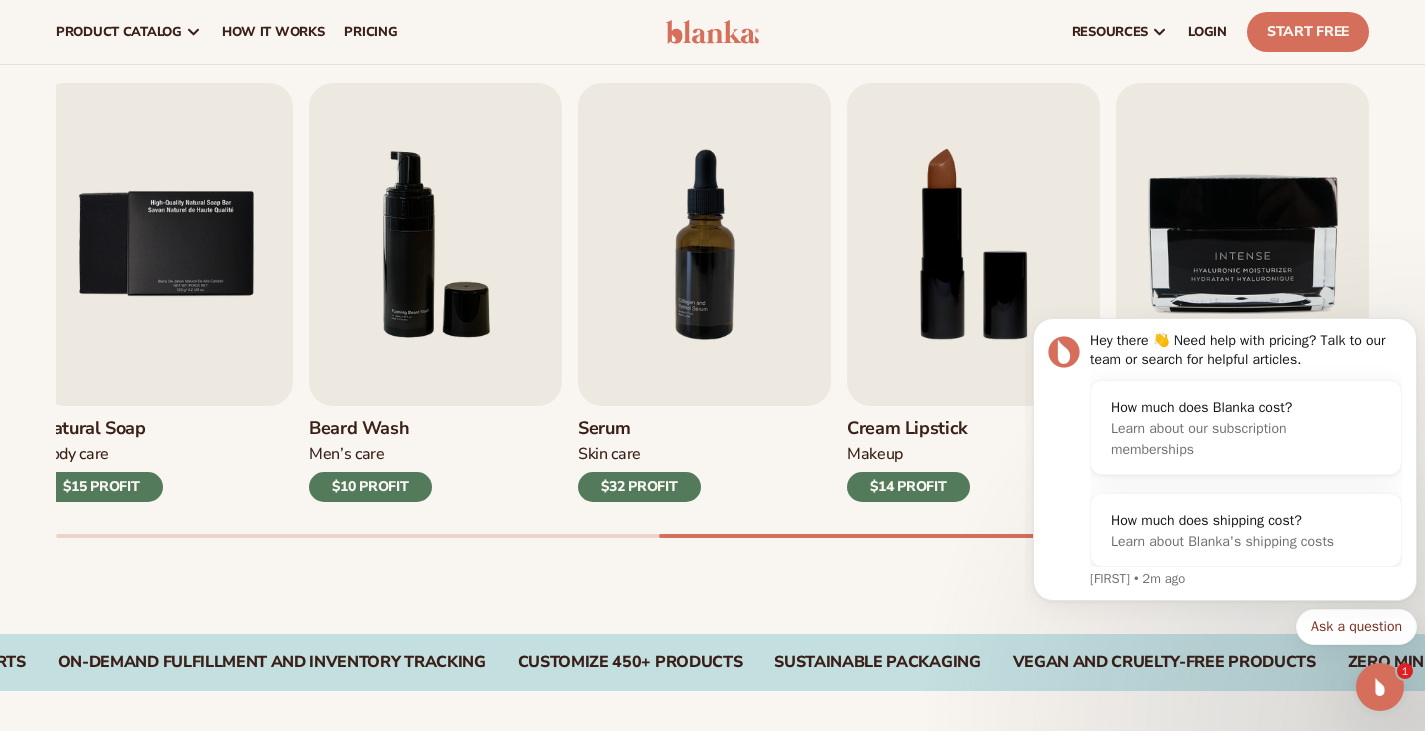 scroll, scrollTop: 605, scrollLeft: 0, axis: vertical 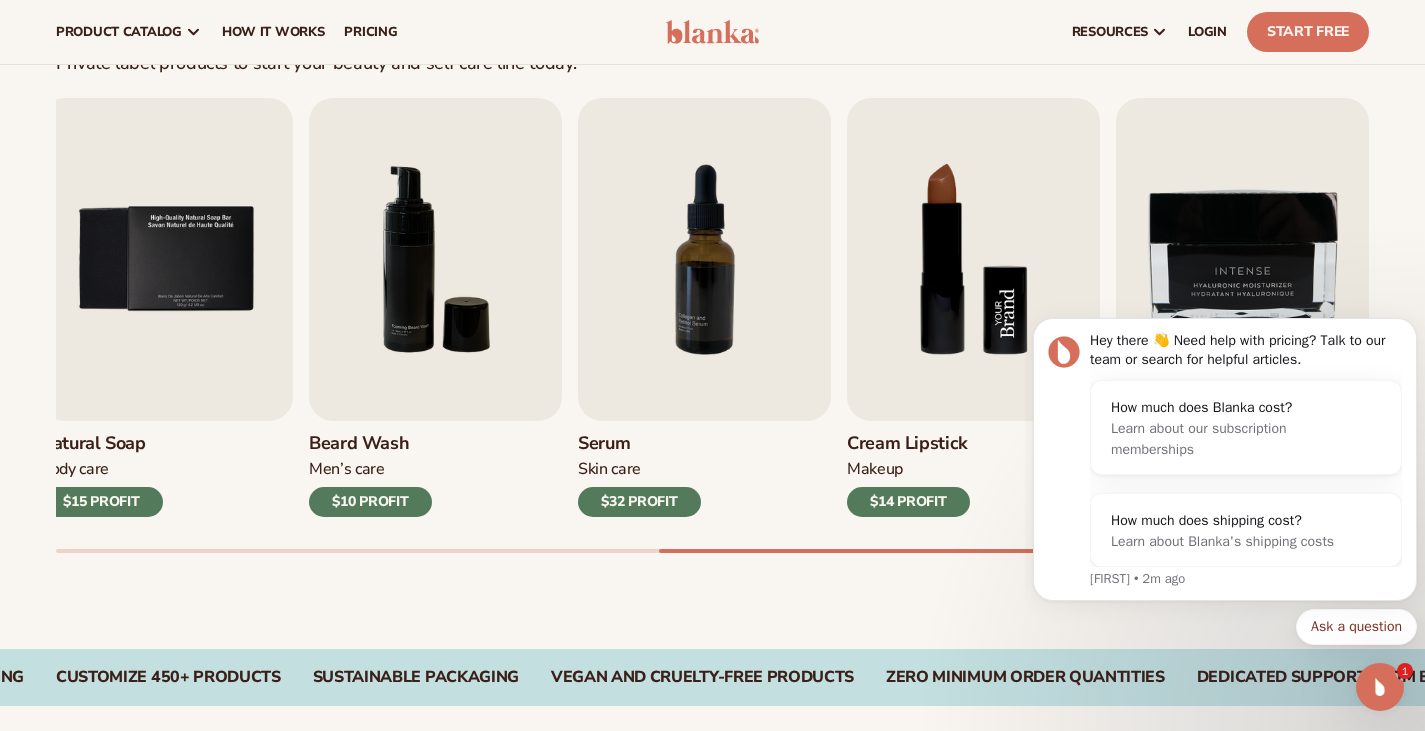 click at bounding box center [973, 259] 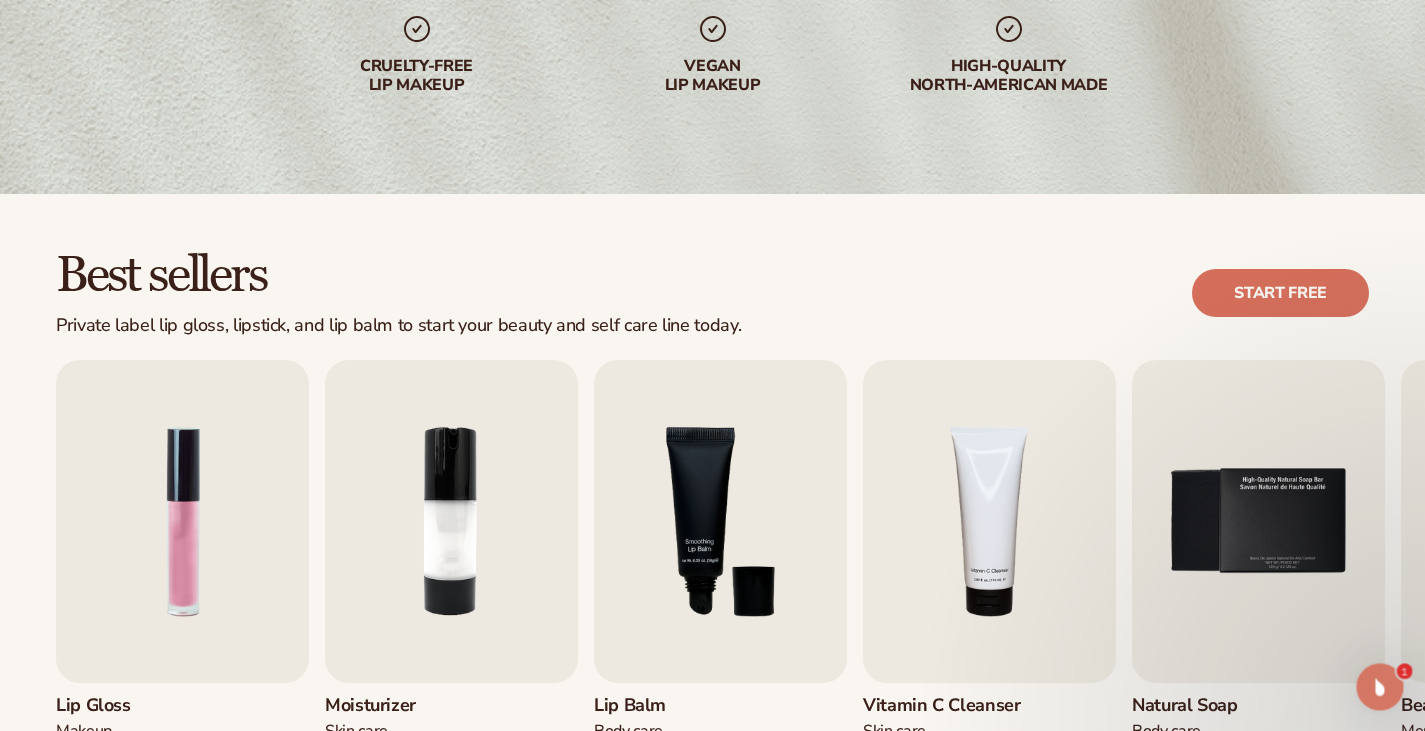 scroll, scrollTop: 385, scrollLeft: 0, axis: vertical 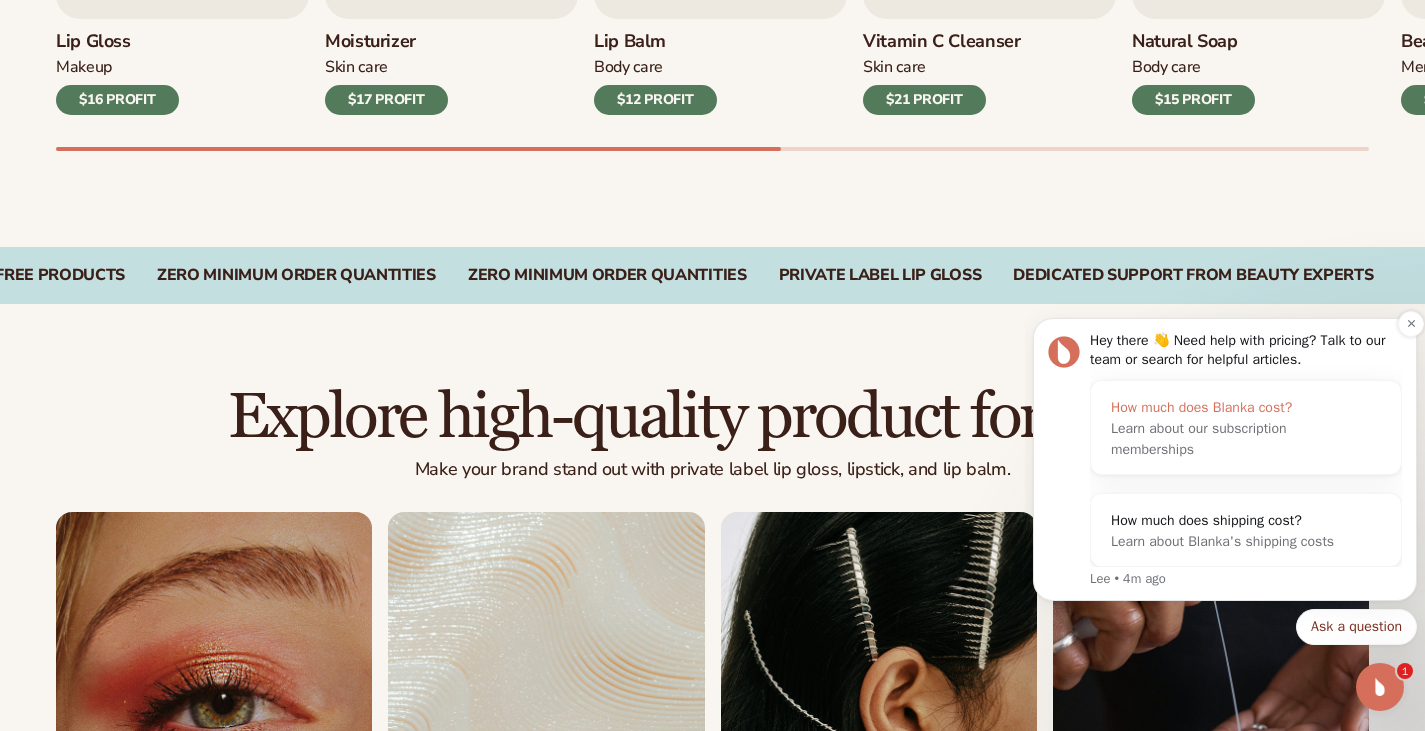 click on "Learn about our subscription memberships" at bounding box center [1226, 439] 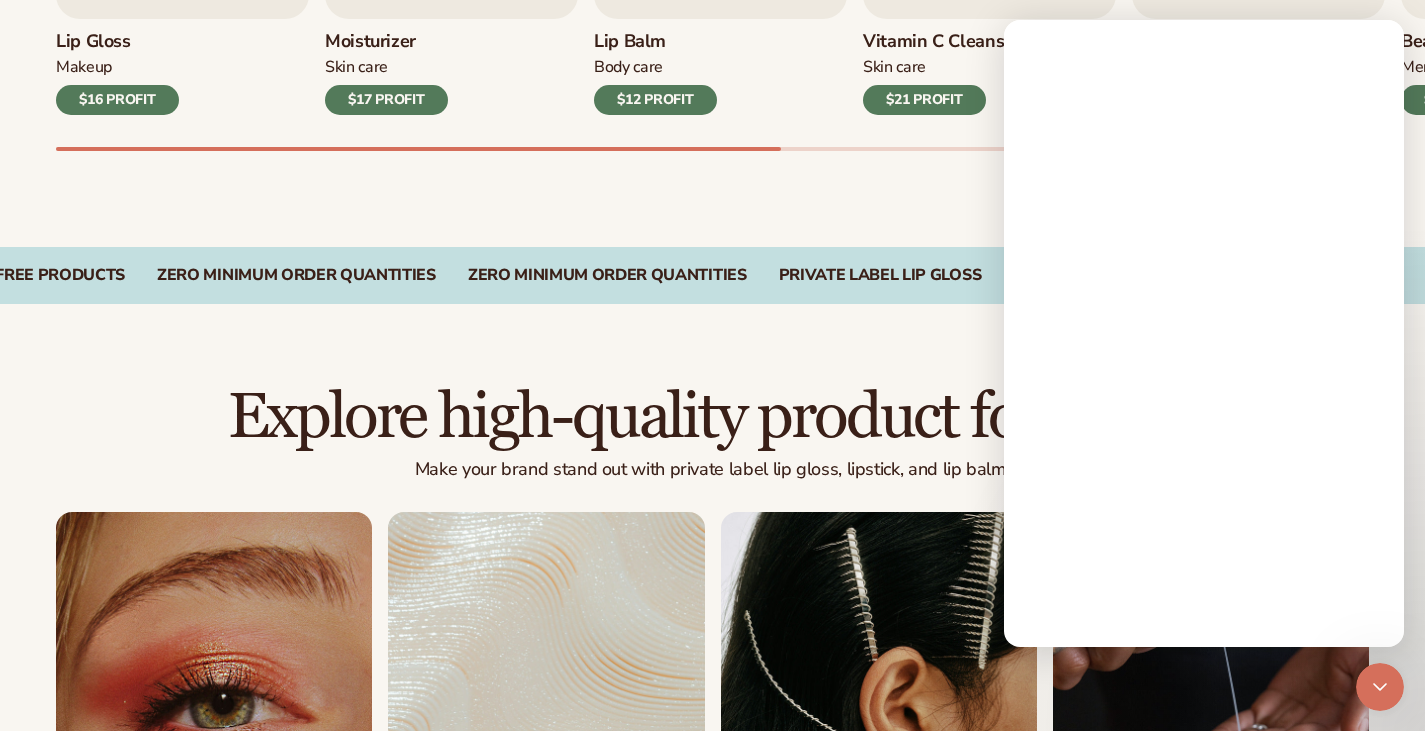 scroll, scrollTop: 0, scrollLeft: 0, axis: both 